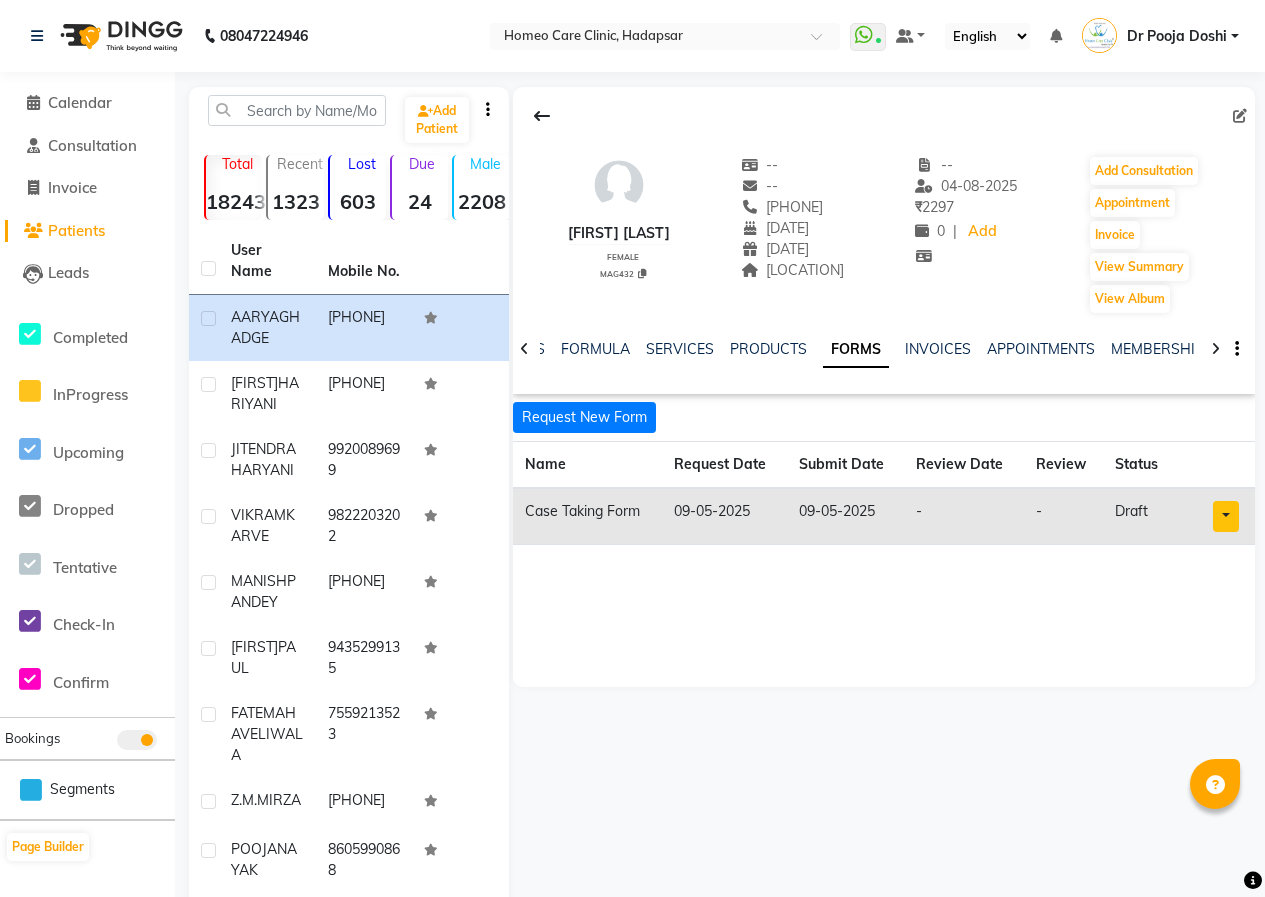 scroll, scrollTop: 0, scrollLeft: 0, axis: both 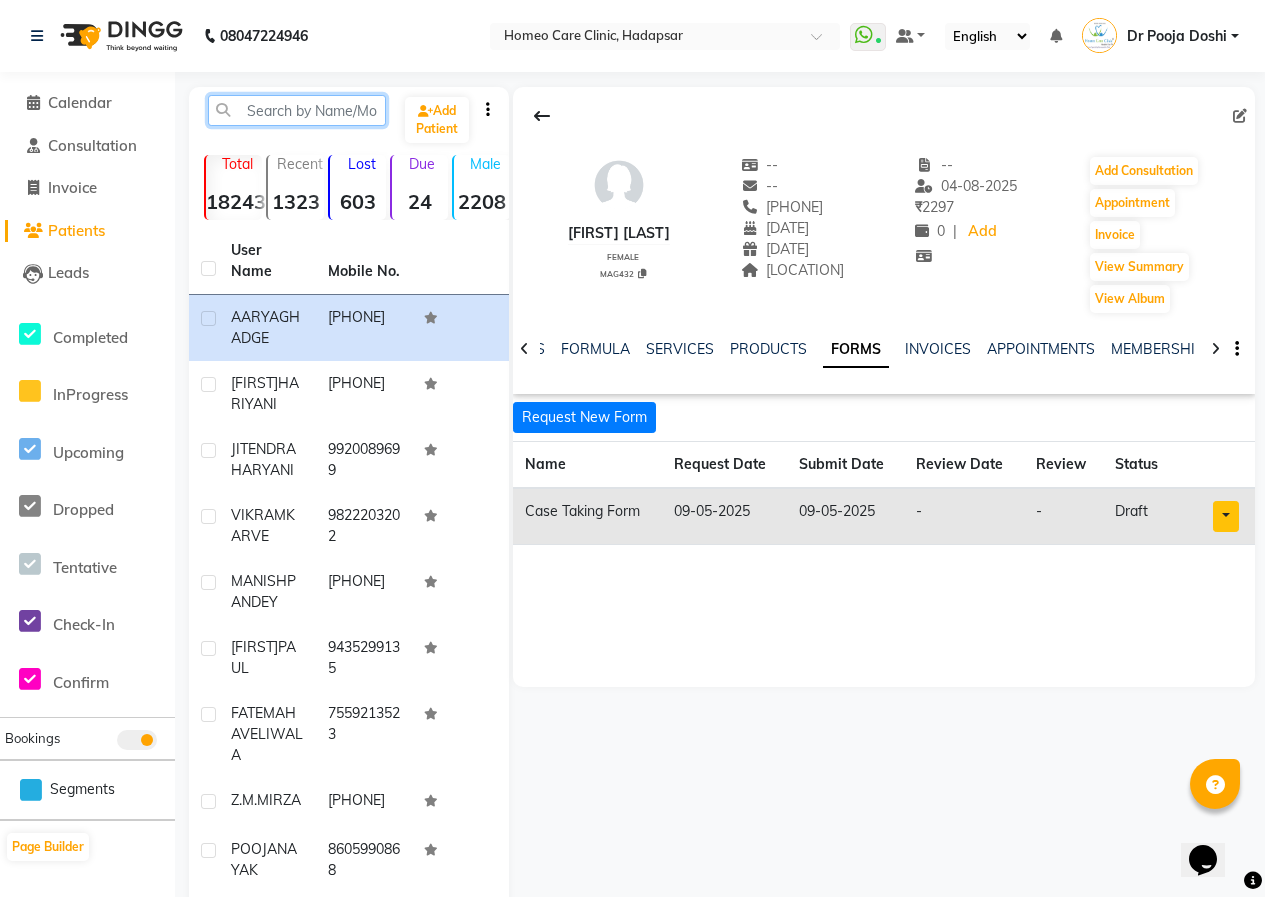 click 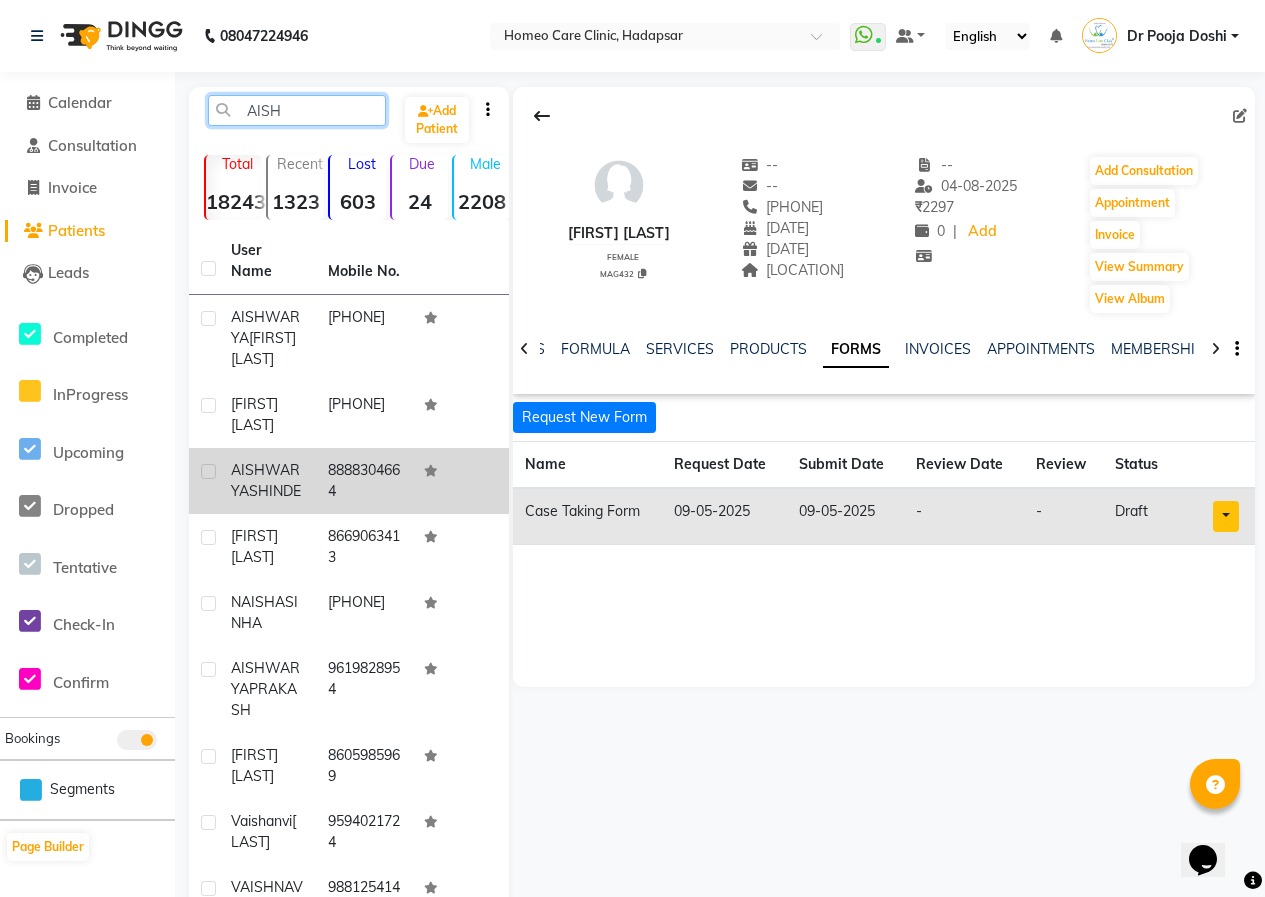 type on "AISH" 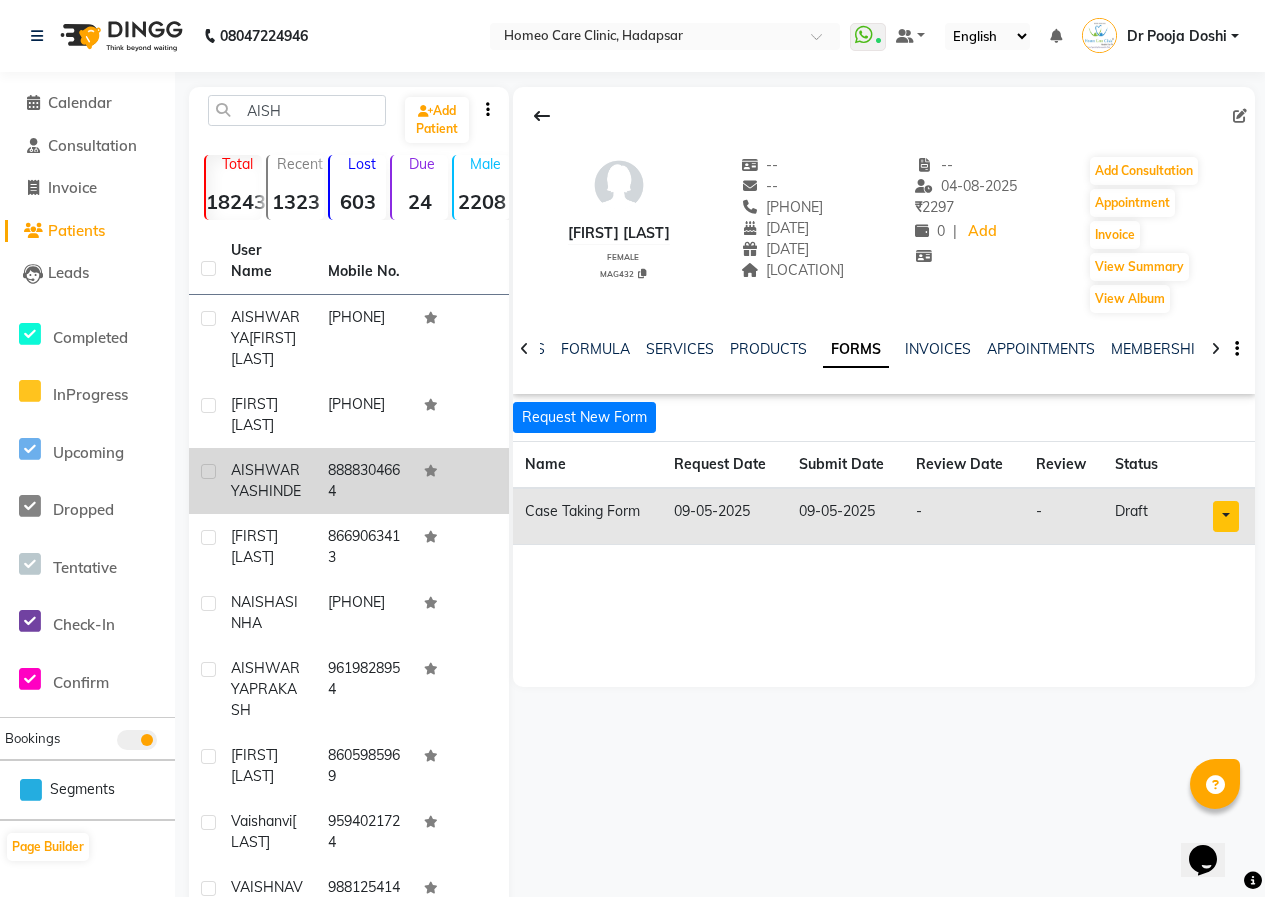 click on "[FIRST] [LAST]" 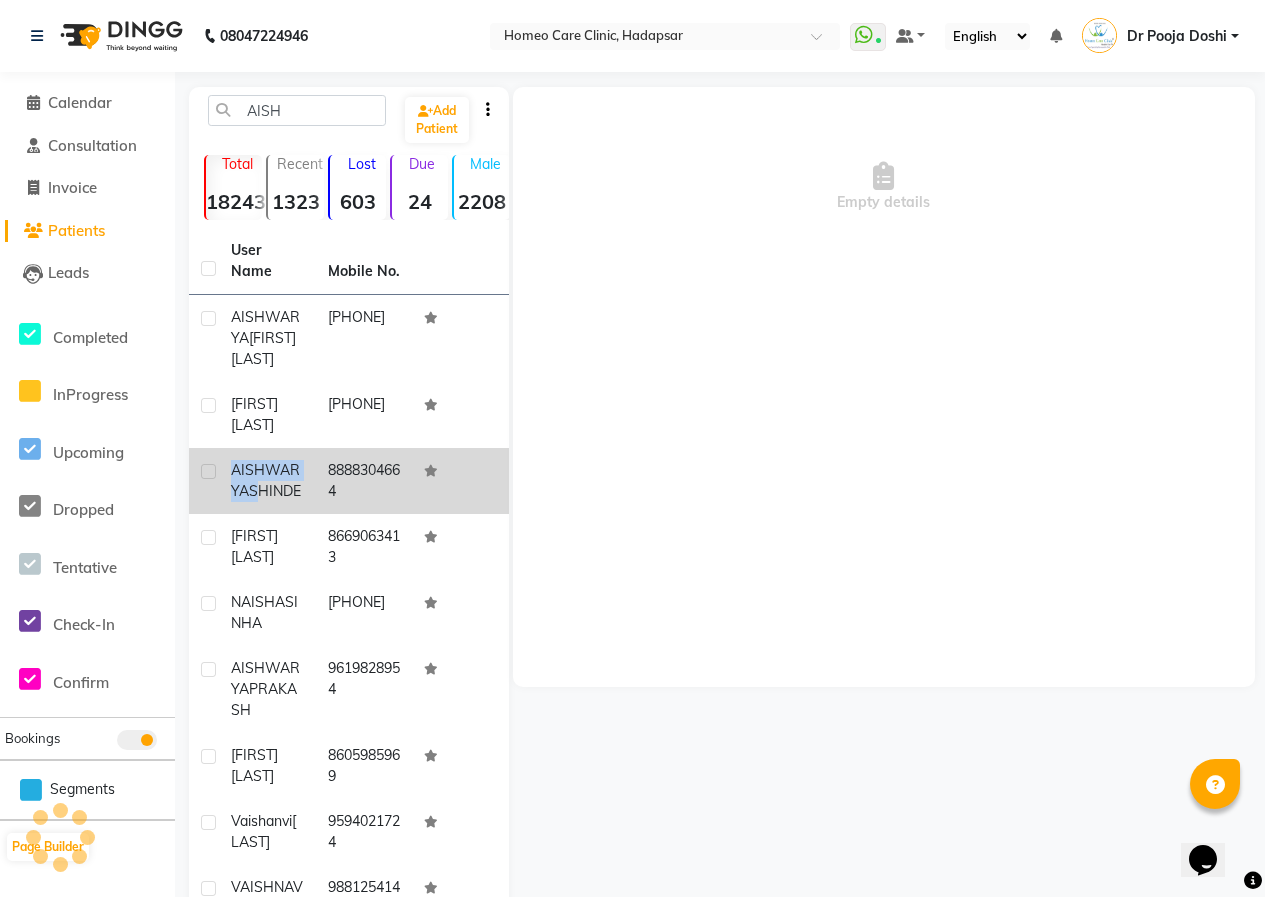 click on "[FIRST] [LAST]" 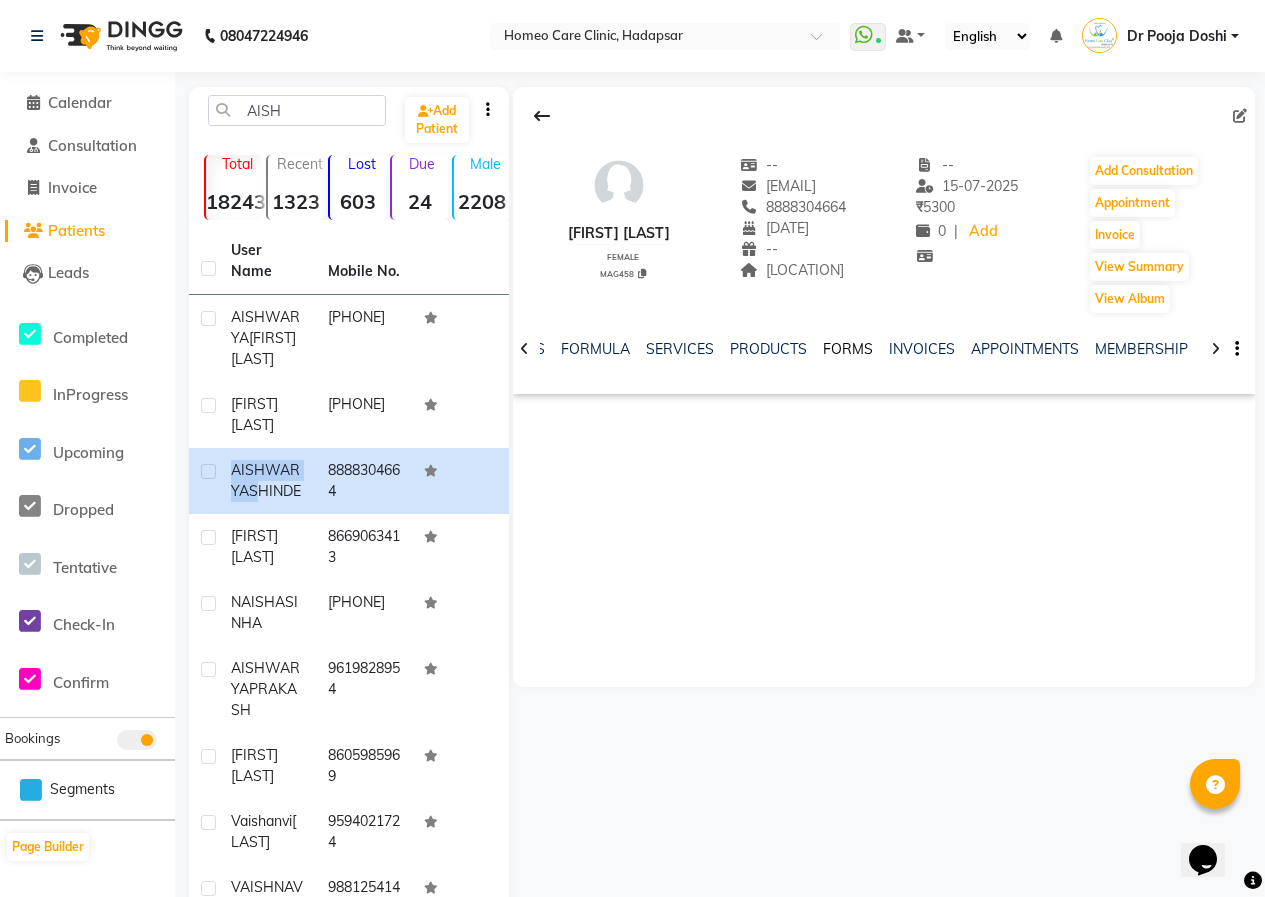 click on "FORMS" 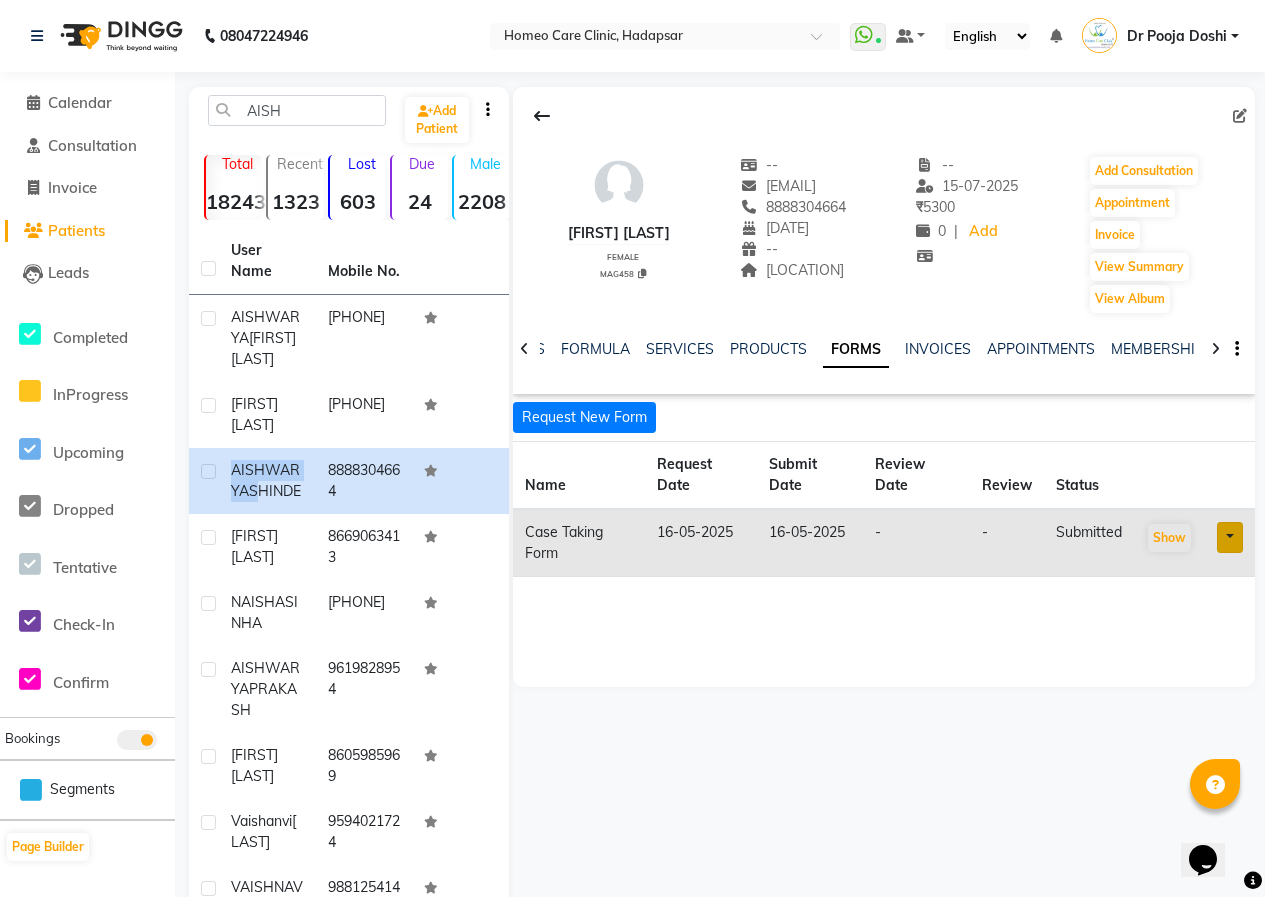 click at bounding box center (1230, 537) 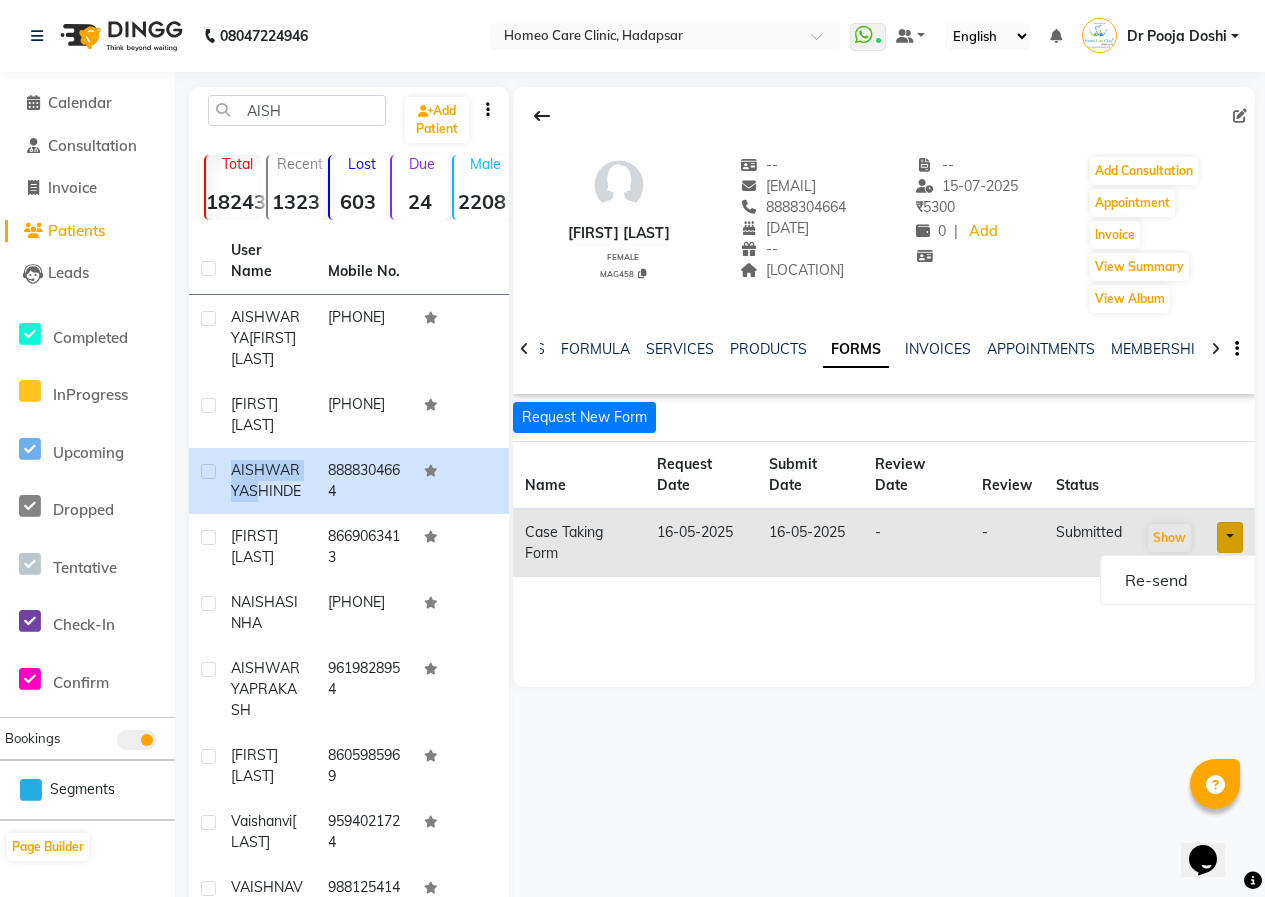 click at bounding box center [1230, 537] 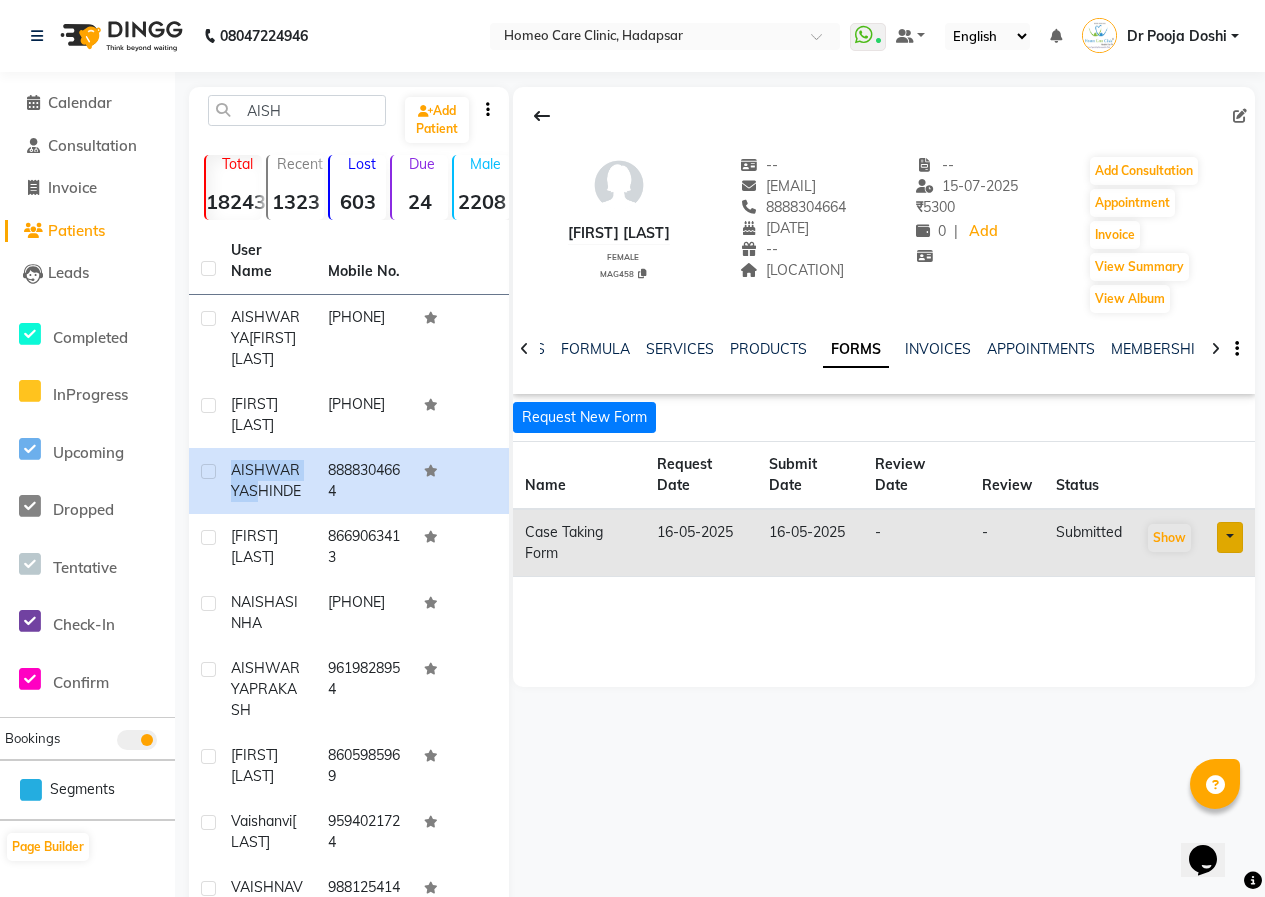 click at bounding box center [1230, 537] 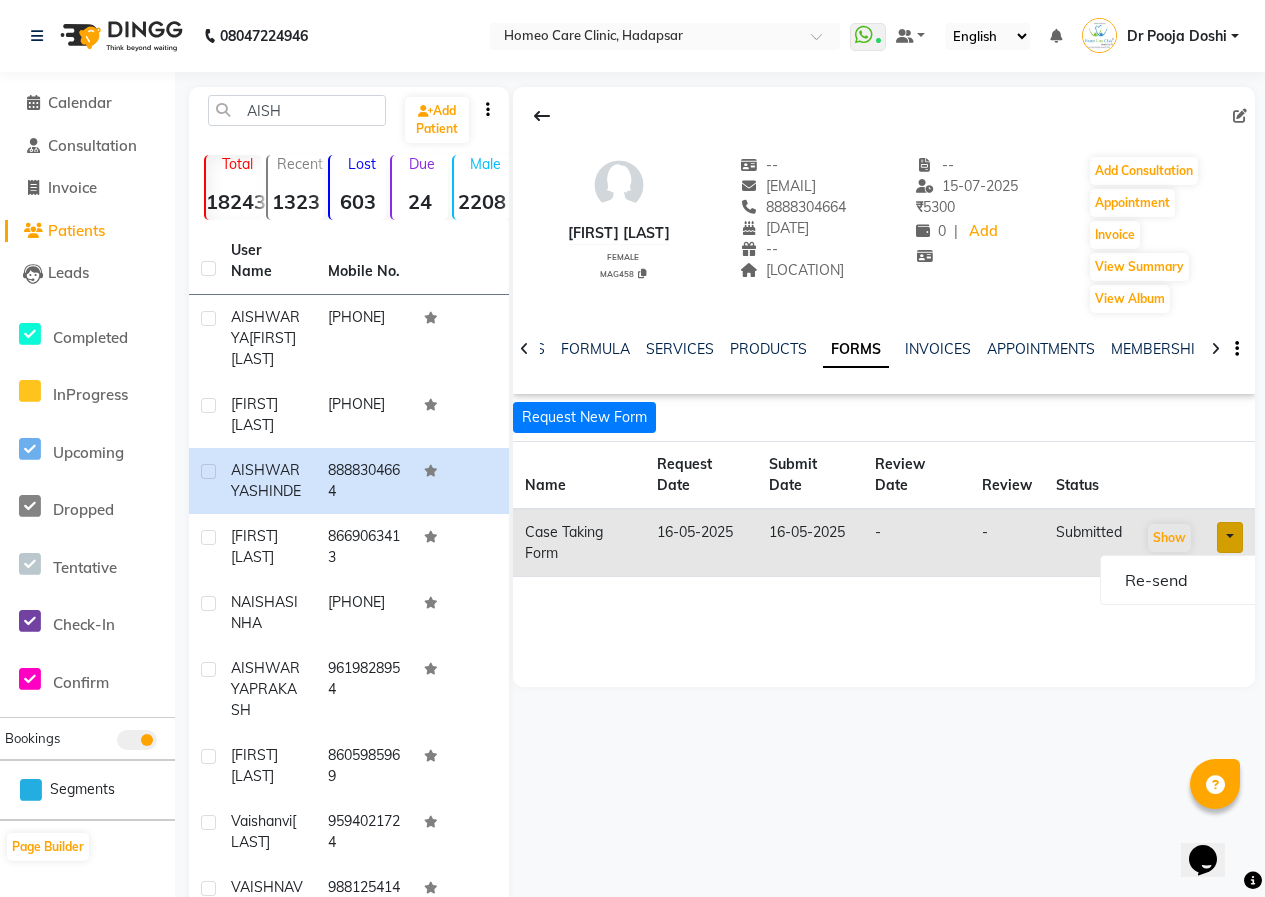 click on "[FIRST] [LAST] female MAG458 -- [EMAIL] [PHONE] [DATE] -- [LOCATION] -- [DATE] ₹ 5300 0 | Add Add Consultation Appointment Invoice View Summary View Album NOTES FORMULA SERVICES PRODUCTS FORMS INVOICES APPOINTMENTS MEMBERSHIP PACKAGES VOUCHERS GIFTCARDS POINTS FAMILY CARDS WALLET Request New Form Name Request Date Submit Date Review Date Review Status Case Taking Form [DATE] [DATE] - - submitted Show Re-send" 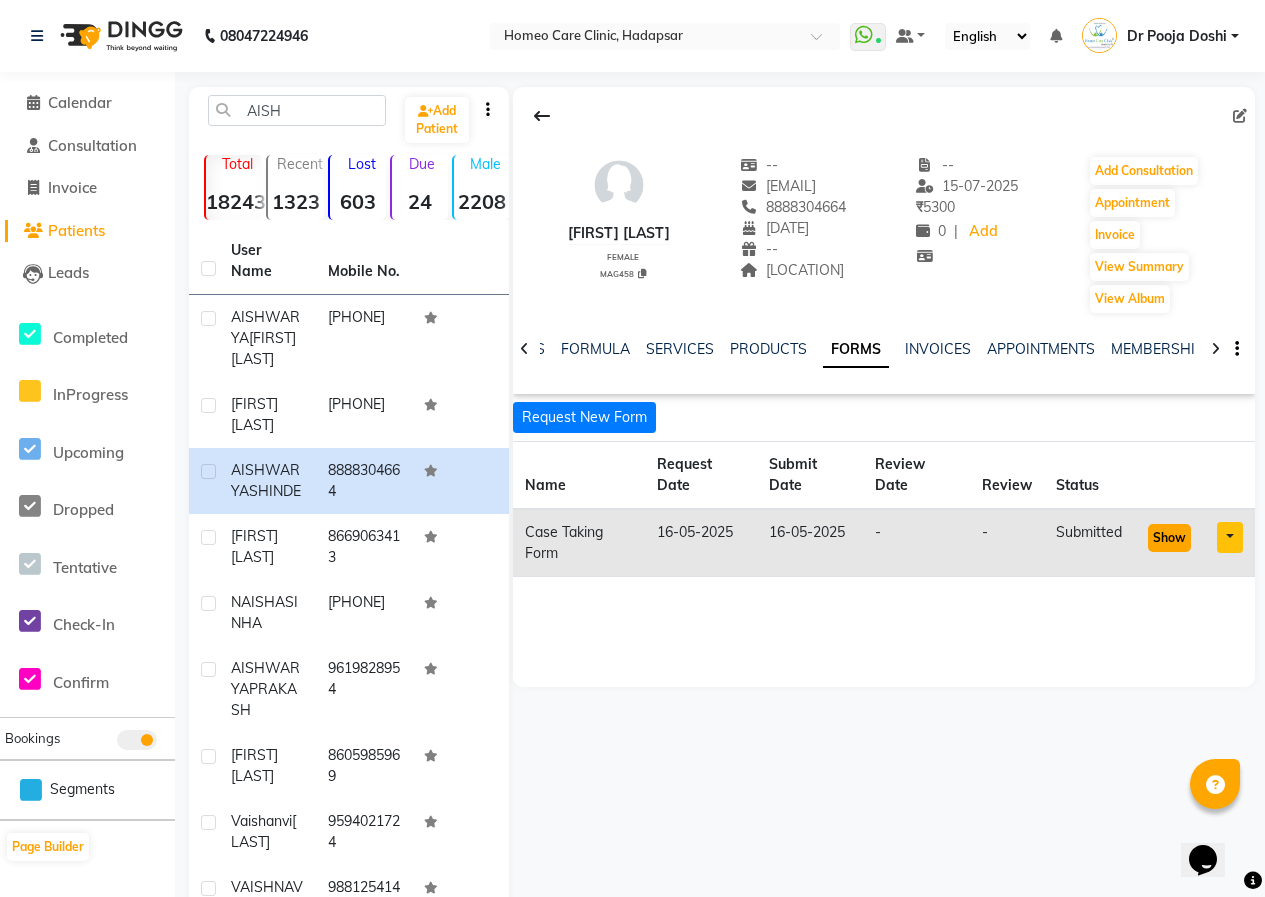 click on "Show" 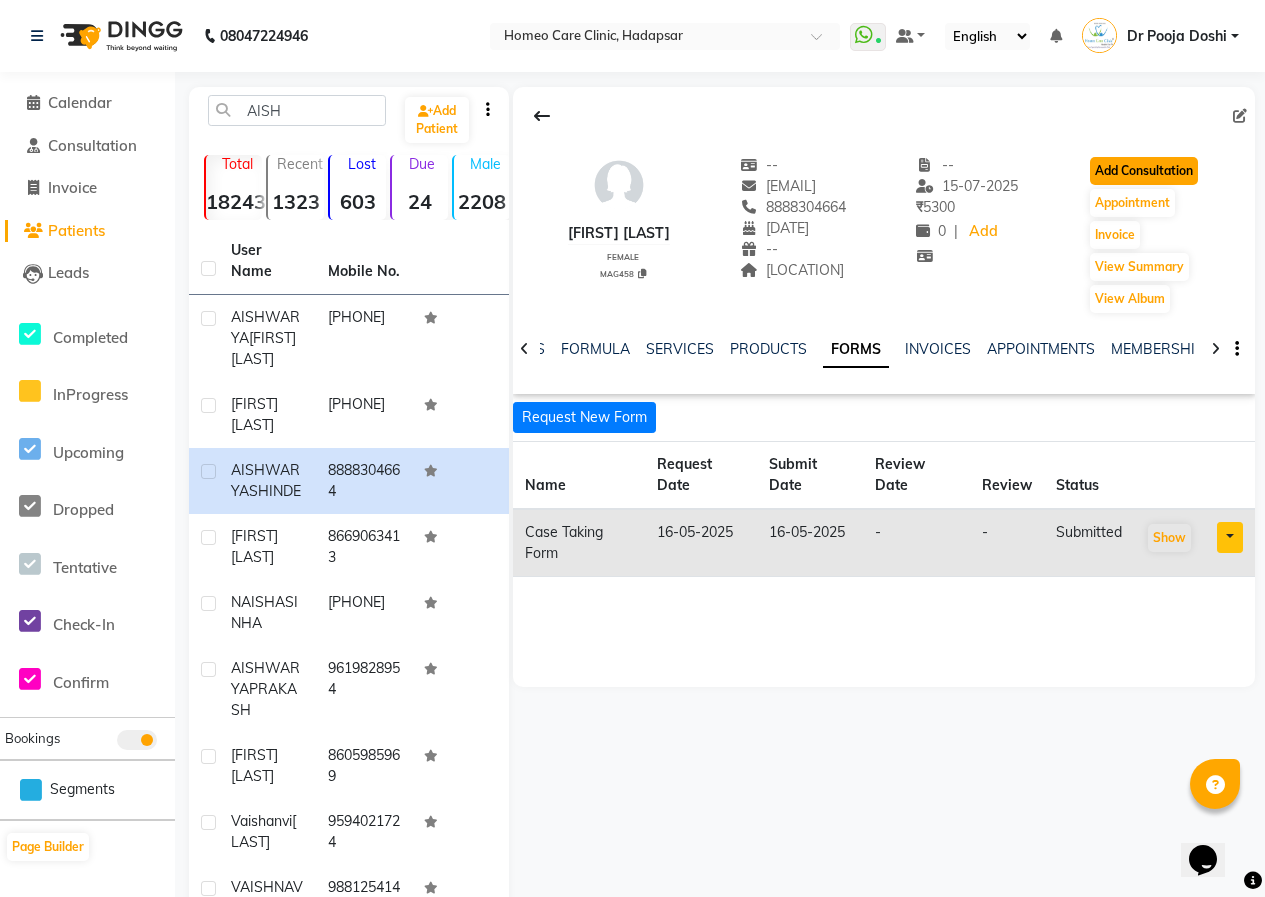 click on "Add Consultation" 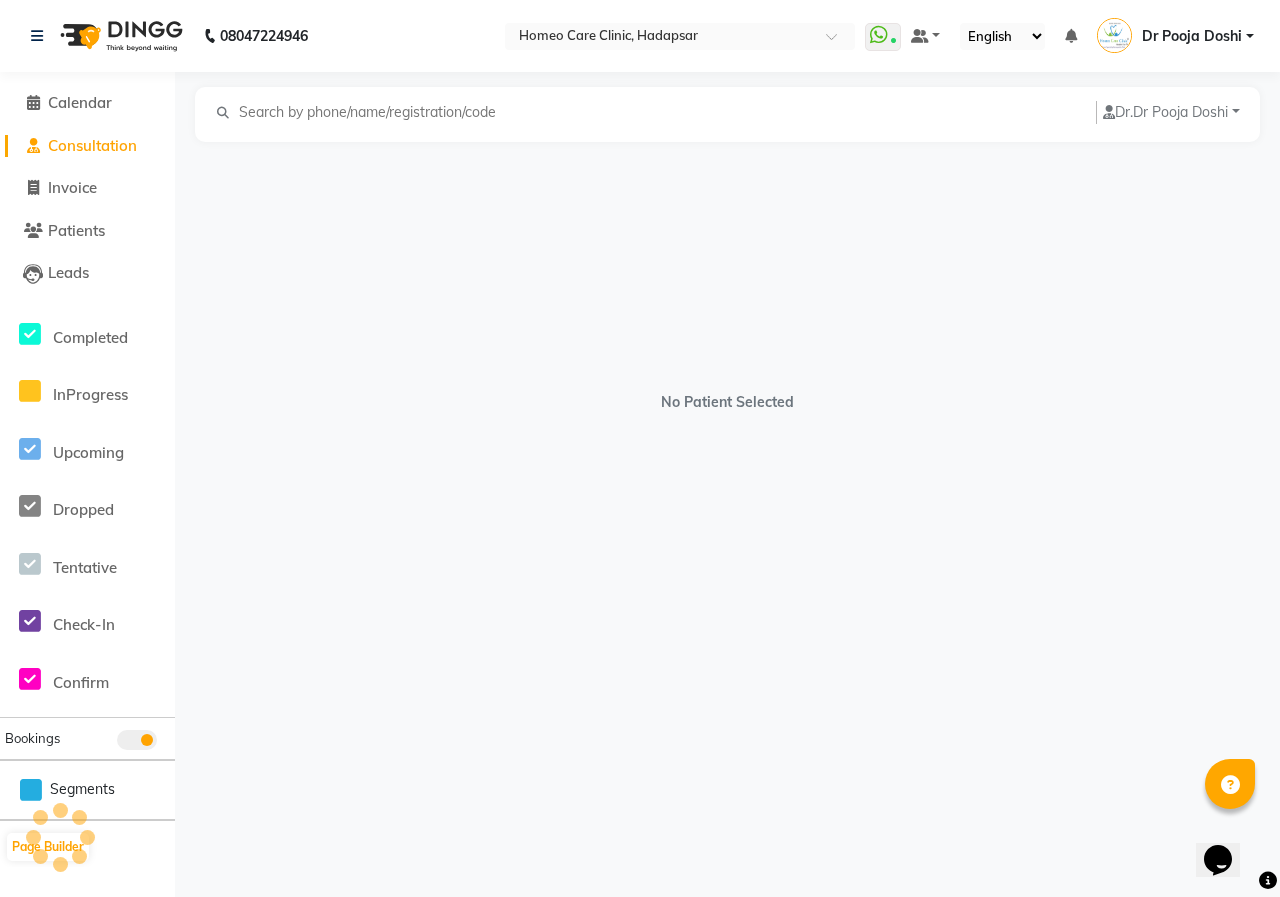 select on "female" 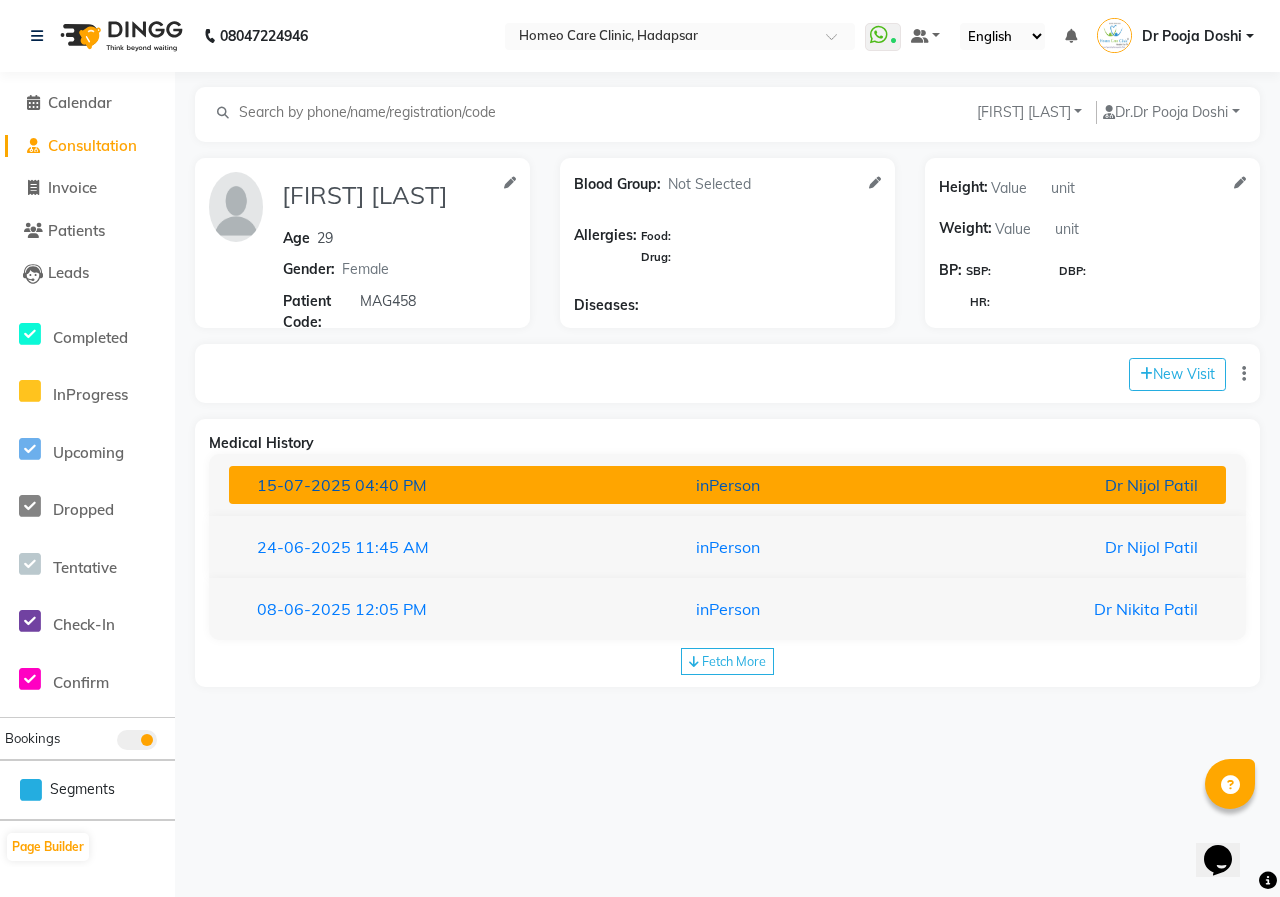 click on "inPerson" at bounding box center [728, 485] 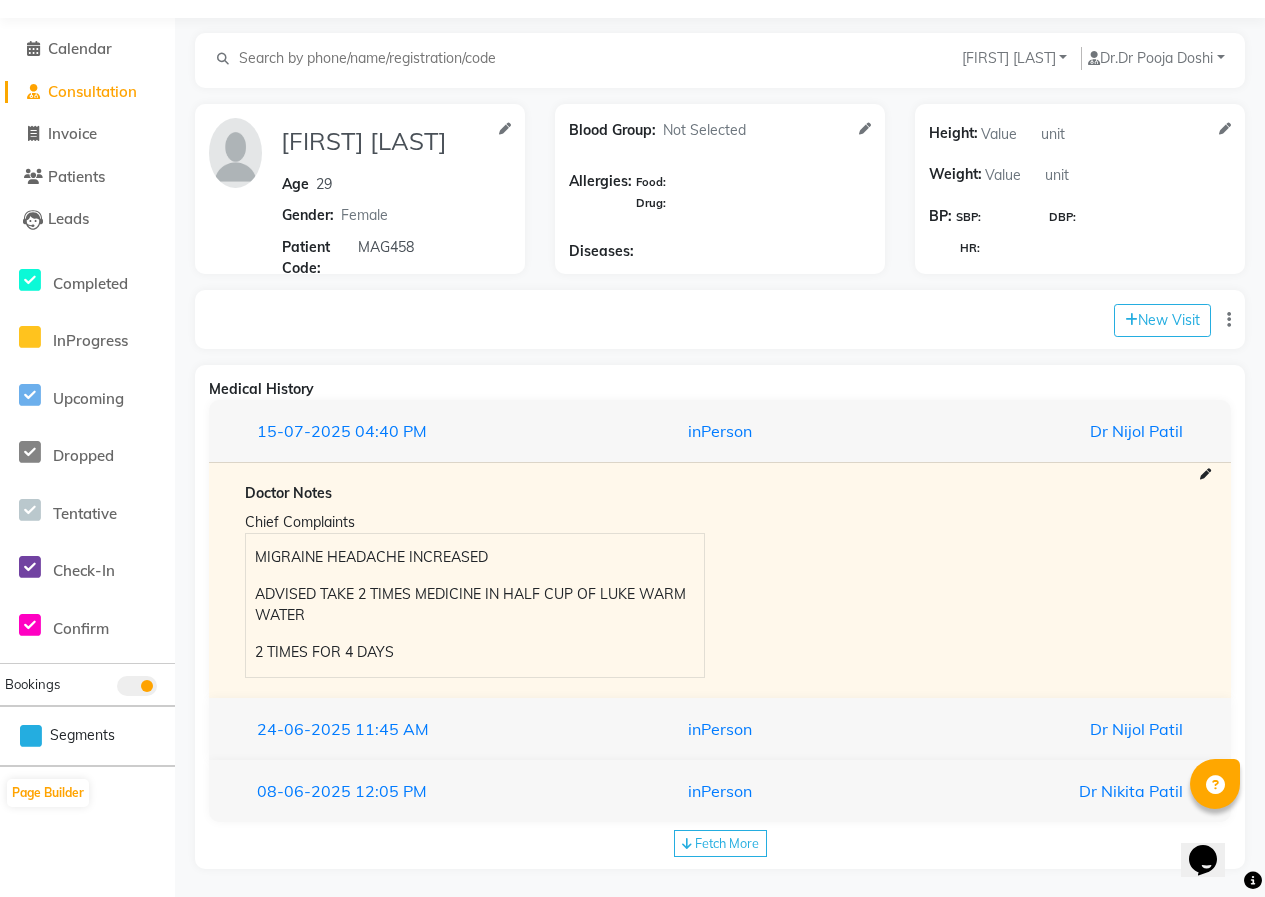 scroll, scrollTop: 66, scrollLeft: 0, axis: vertical 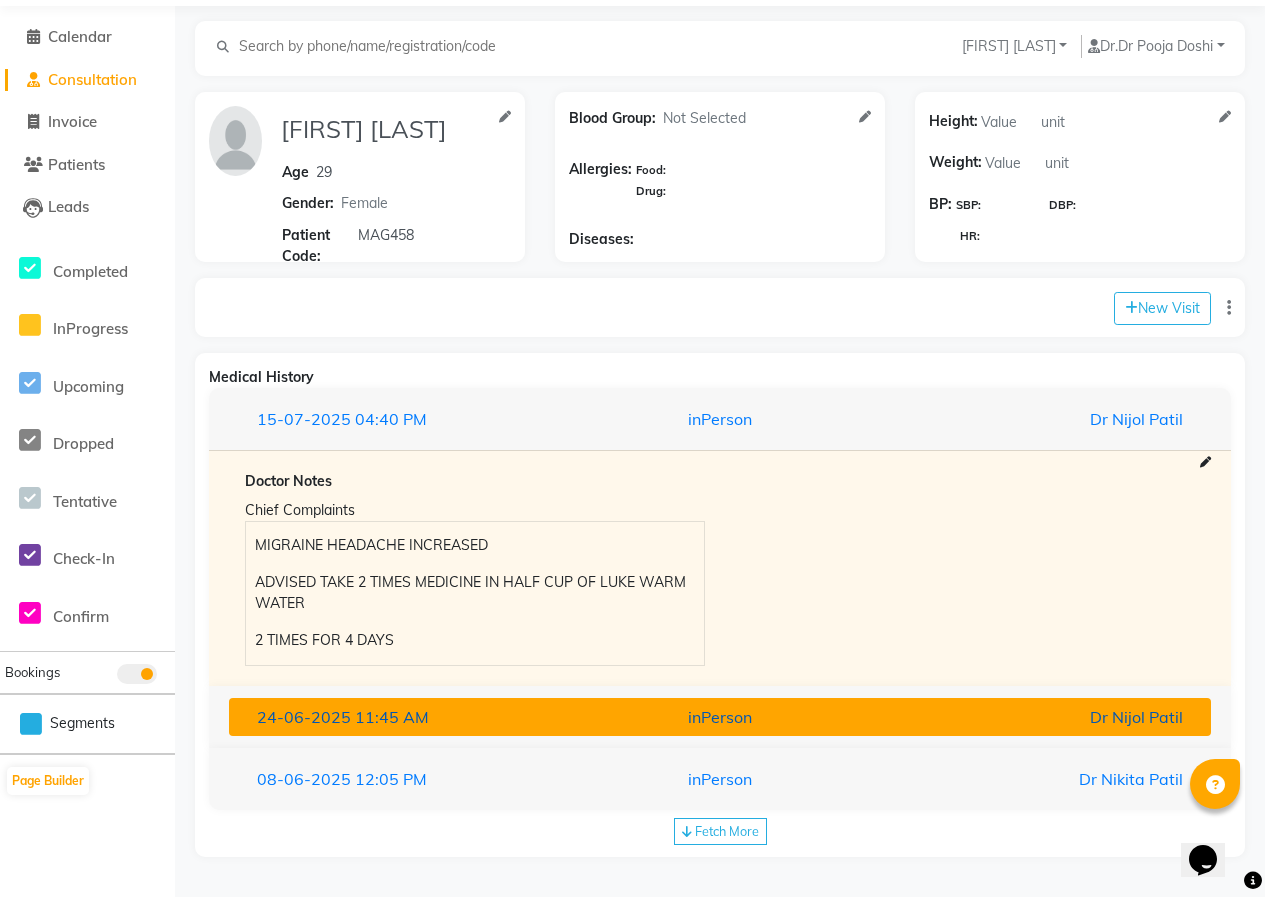 click on "inPerson" at bounding box center (720, 717) 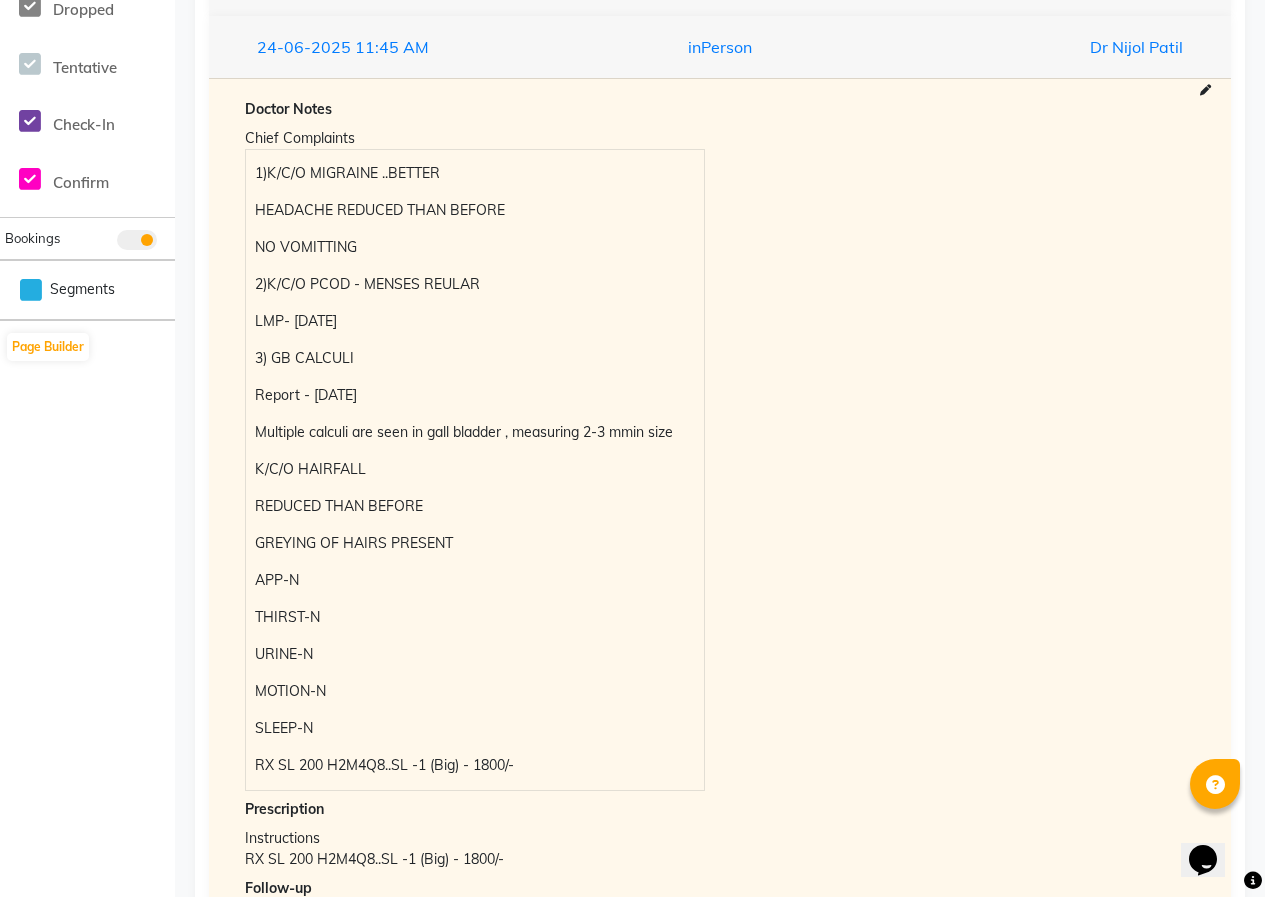 scroll, scrollTop: 700, scrollLeft: 0, axis: vertical 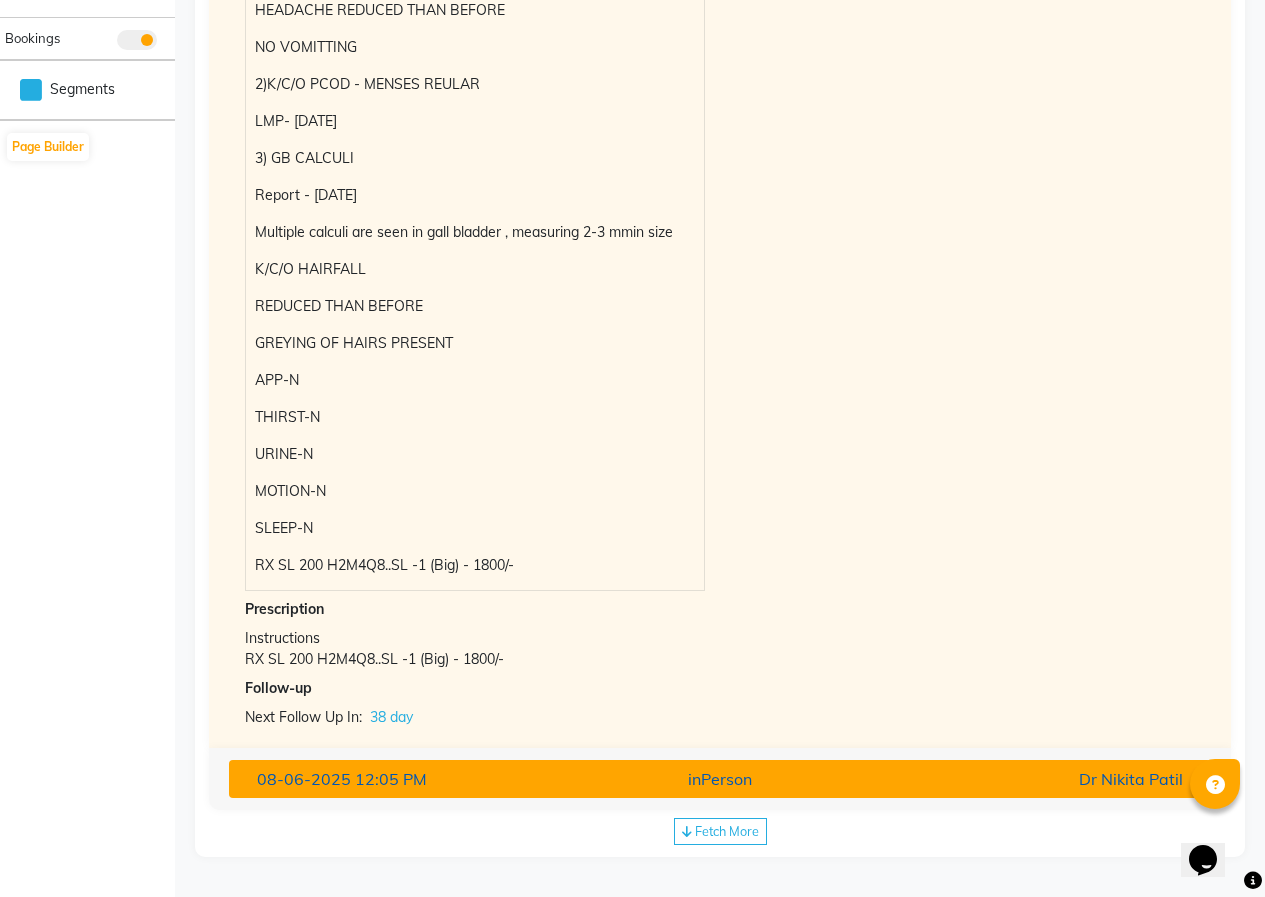 click on "[DATE] [TIME] inPerson Dr [LAST] [LAST]" at bounding box center [720, 779] 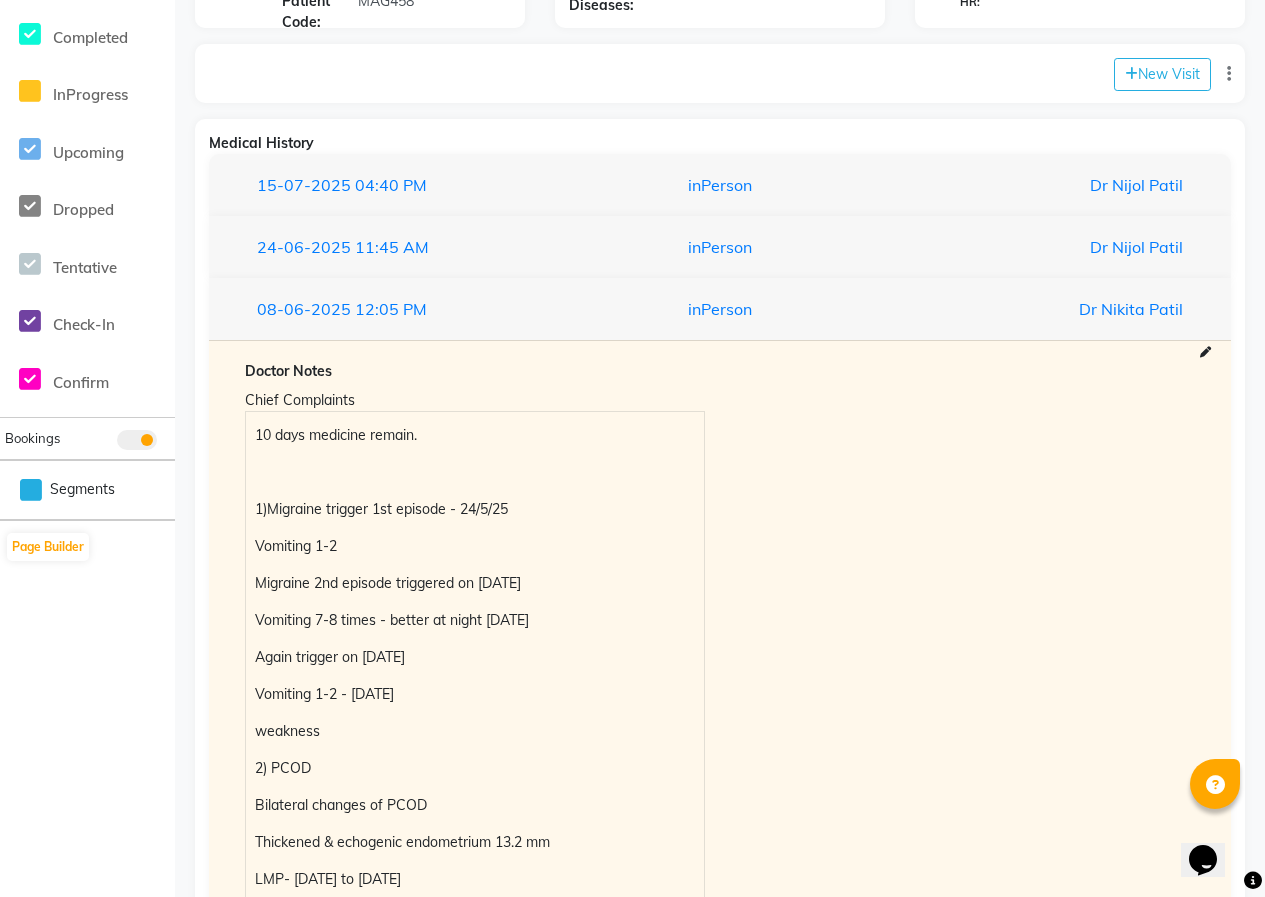 scroll, scrollTop: 0, scrollLeft: 0, axis: both 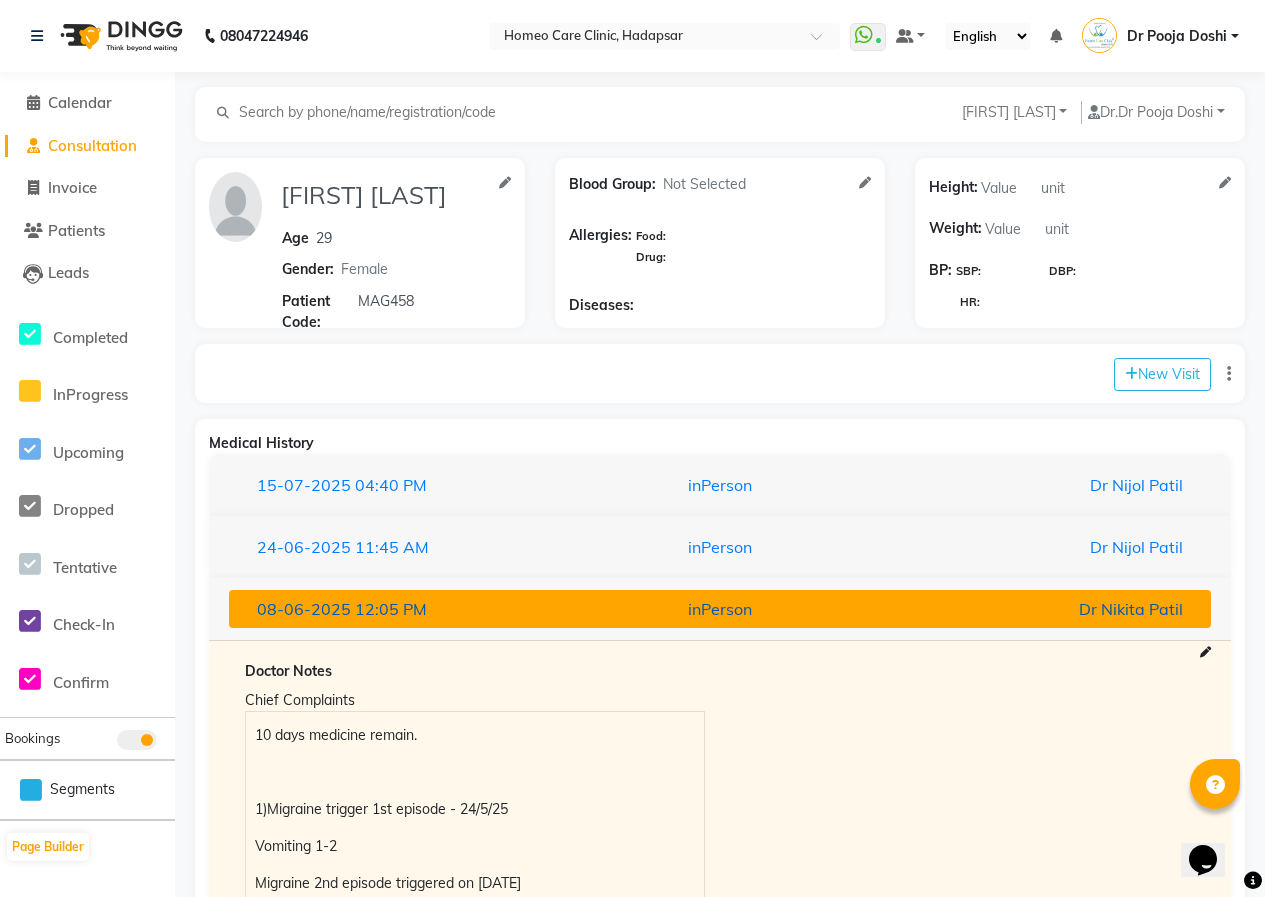 click on "inPerson" at bounding box center (720, 609) 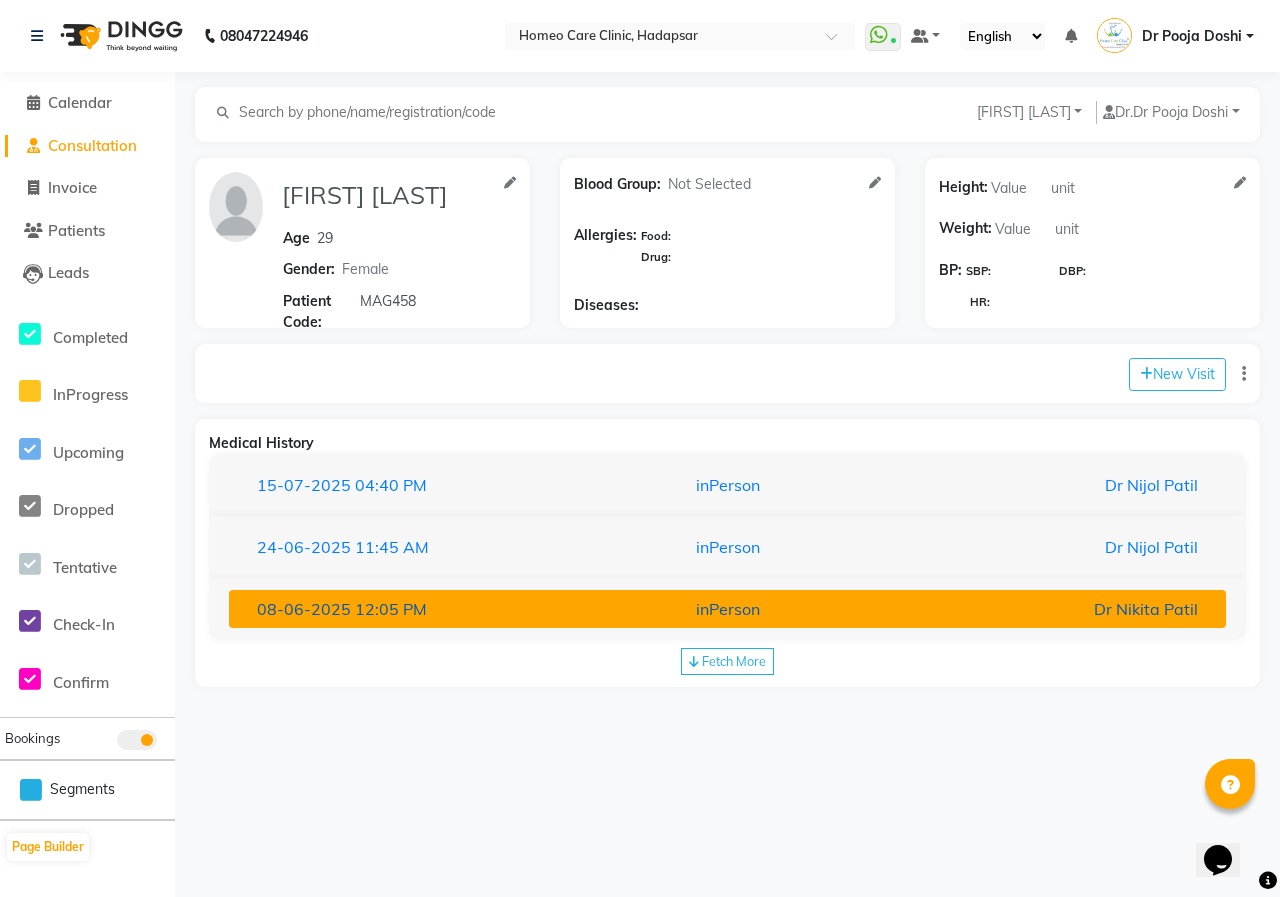 click on "inPerson" at bounding box center (728, 609) 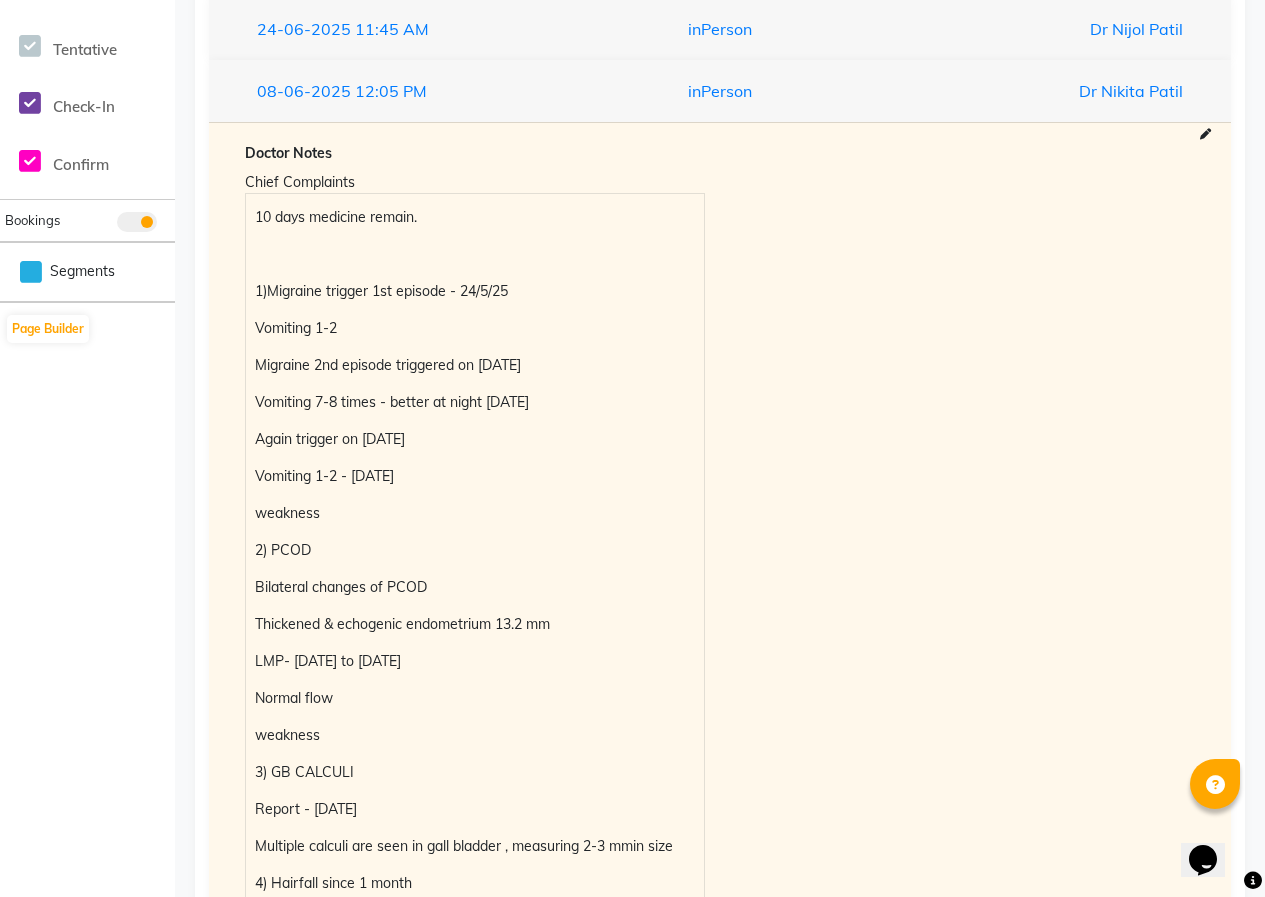 scroll, scrollTop: 218, scrollLeft: 0, axis: vertical 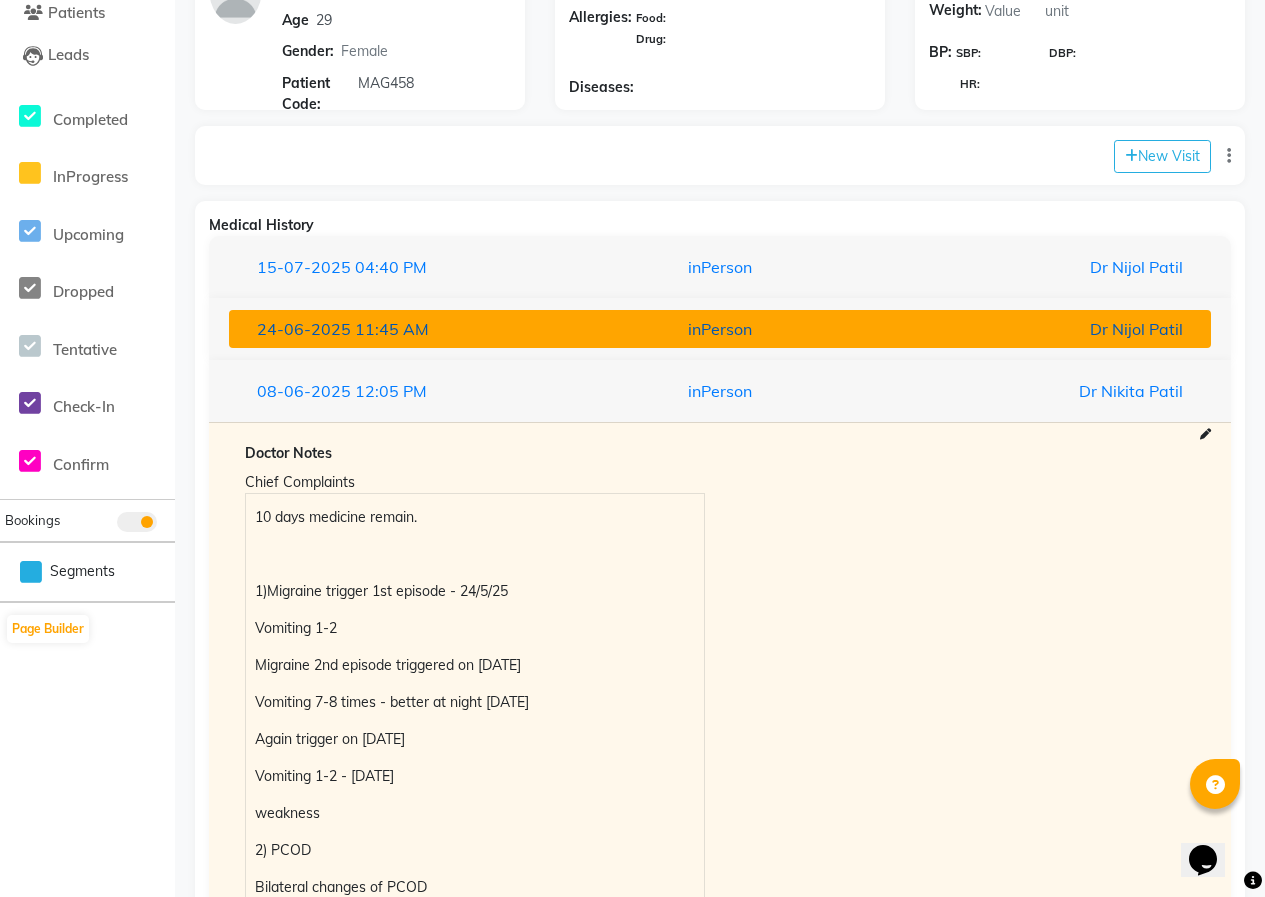 click on "24-06-2025" at bounding box center (304, 329) 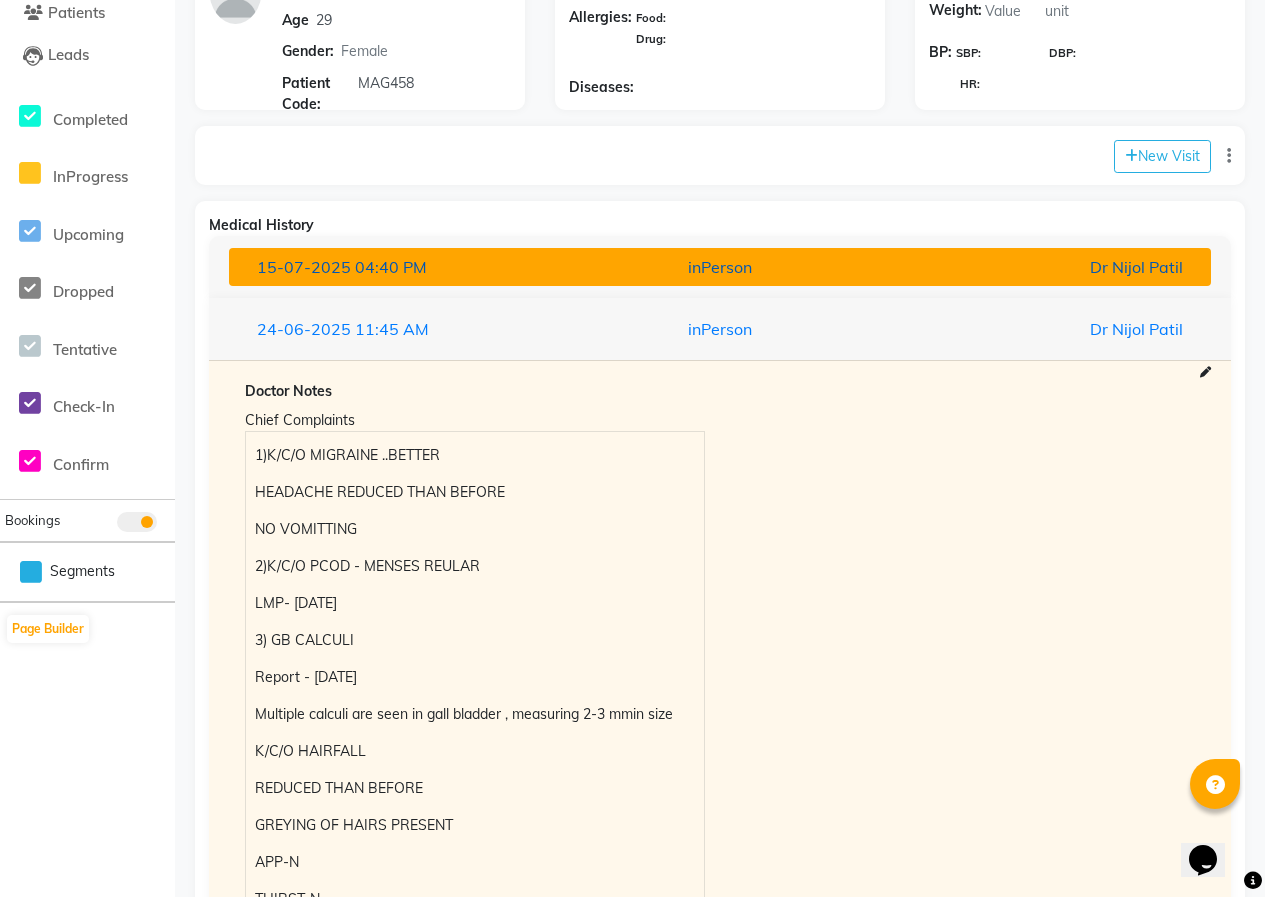 click on "15-07-2025" at bounding box center [304, 267] 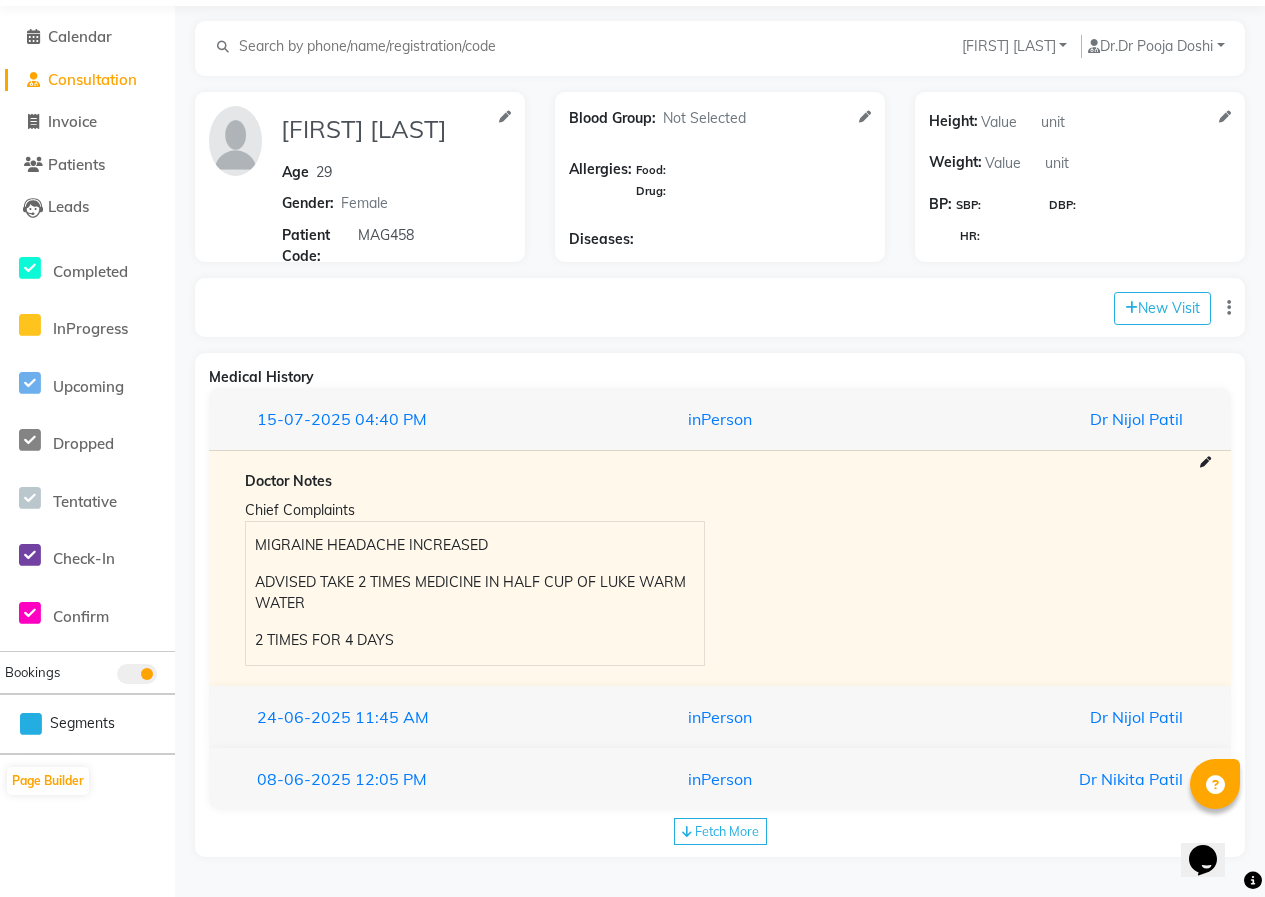 scroll, scrollTop: 66, scrollLeft: 0, axis: vertical 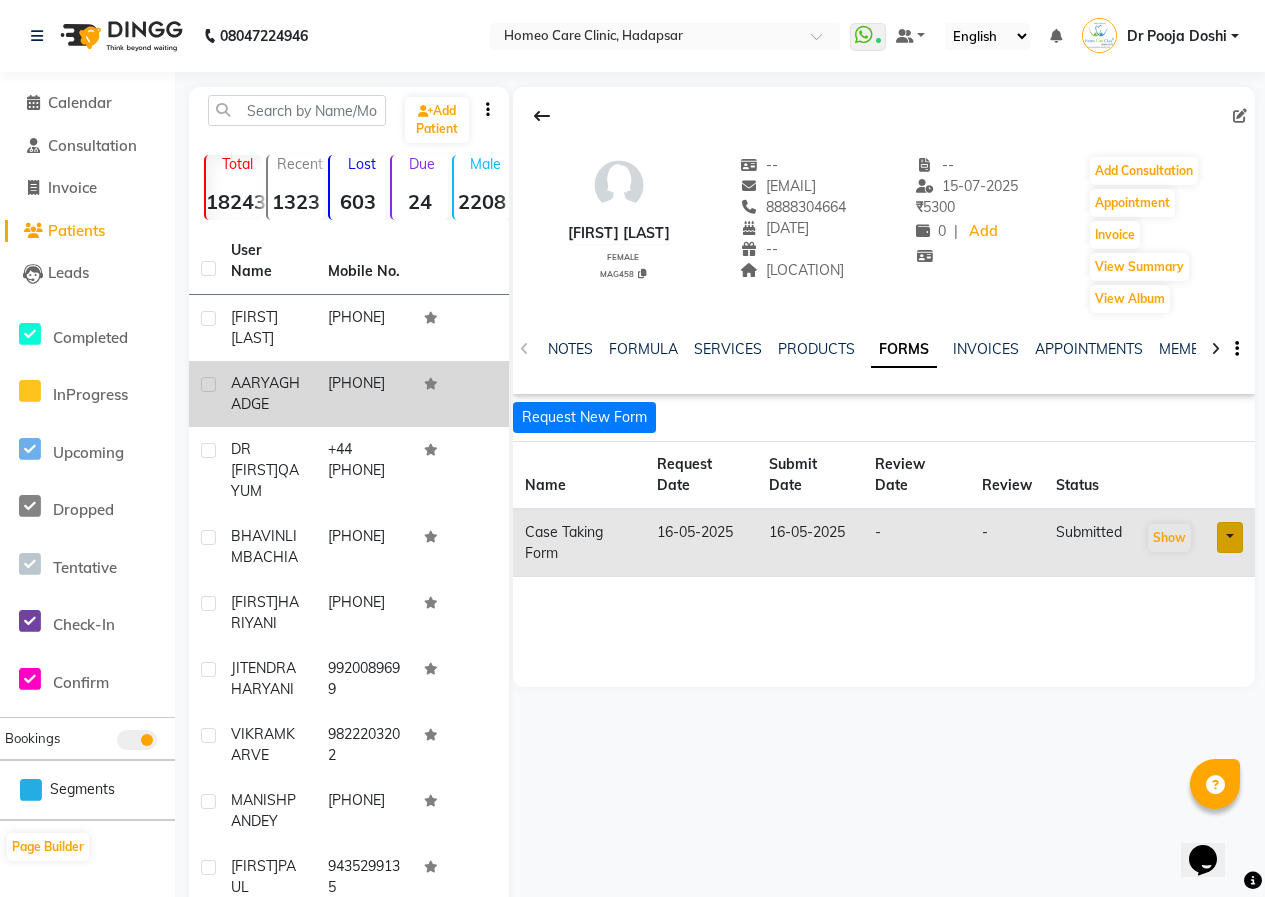 click on "[PHONE]" 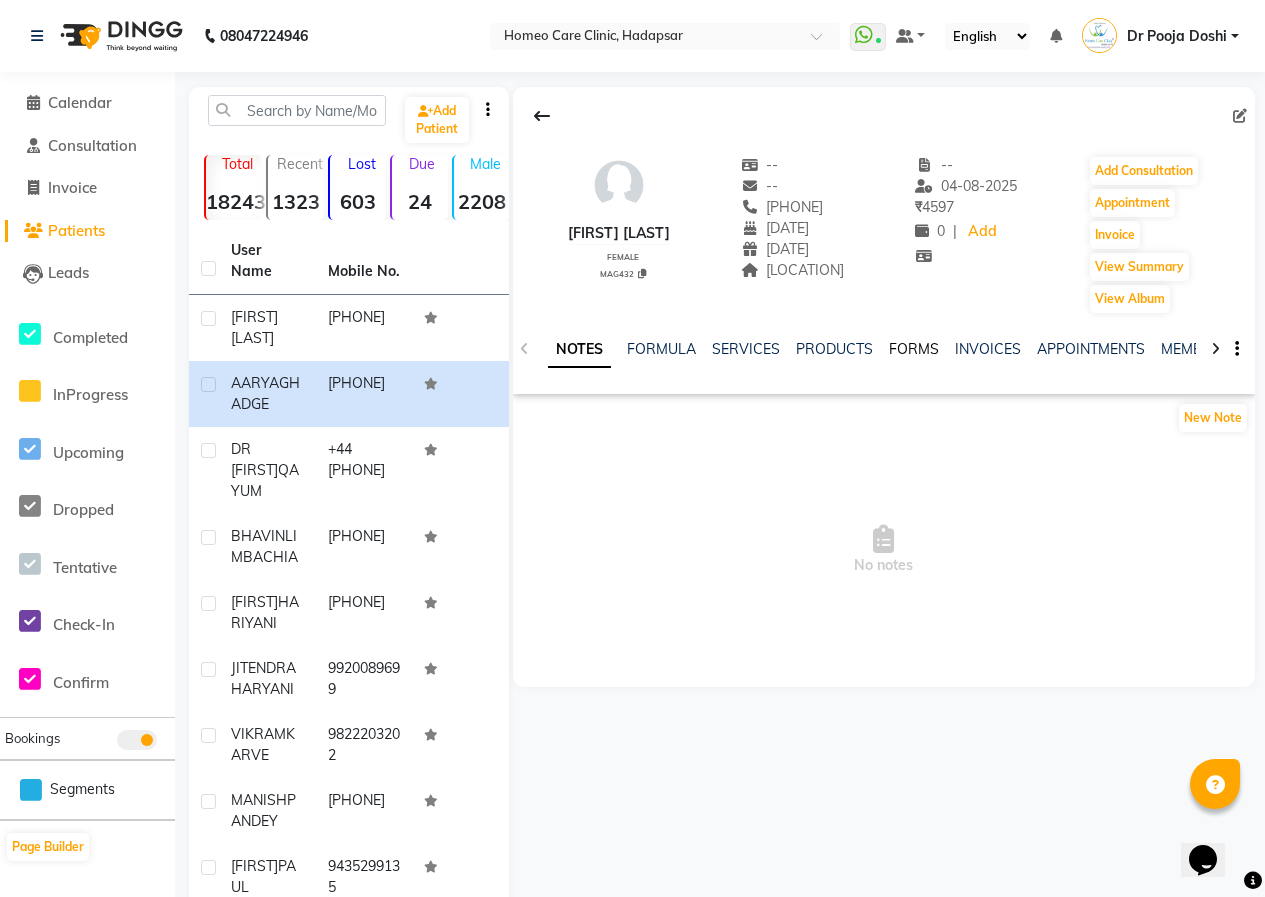 click on "FORMS" 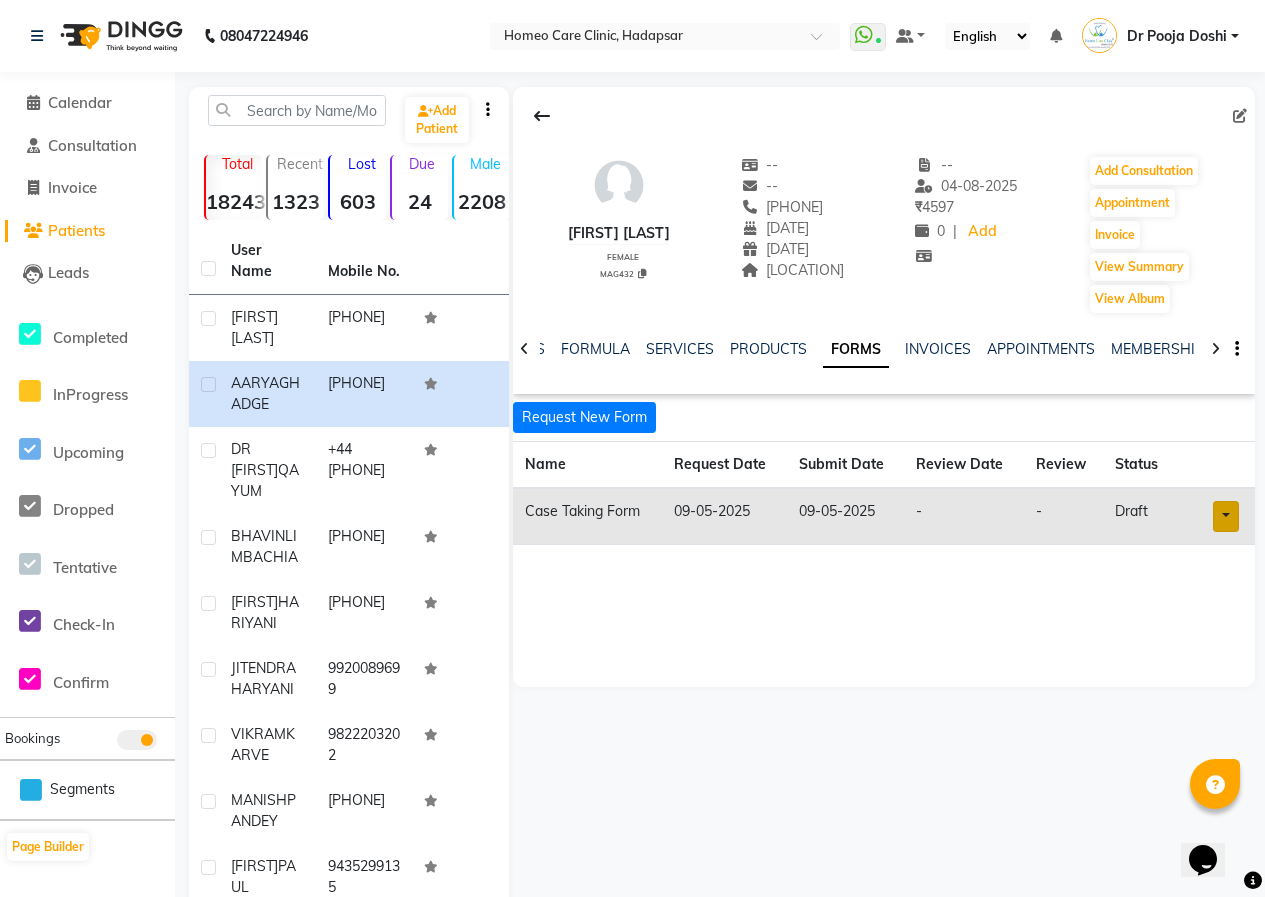 click at bounding box center [1226, 516] 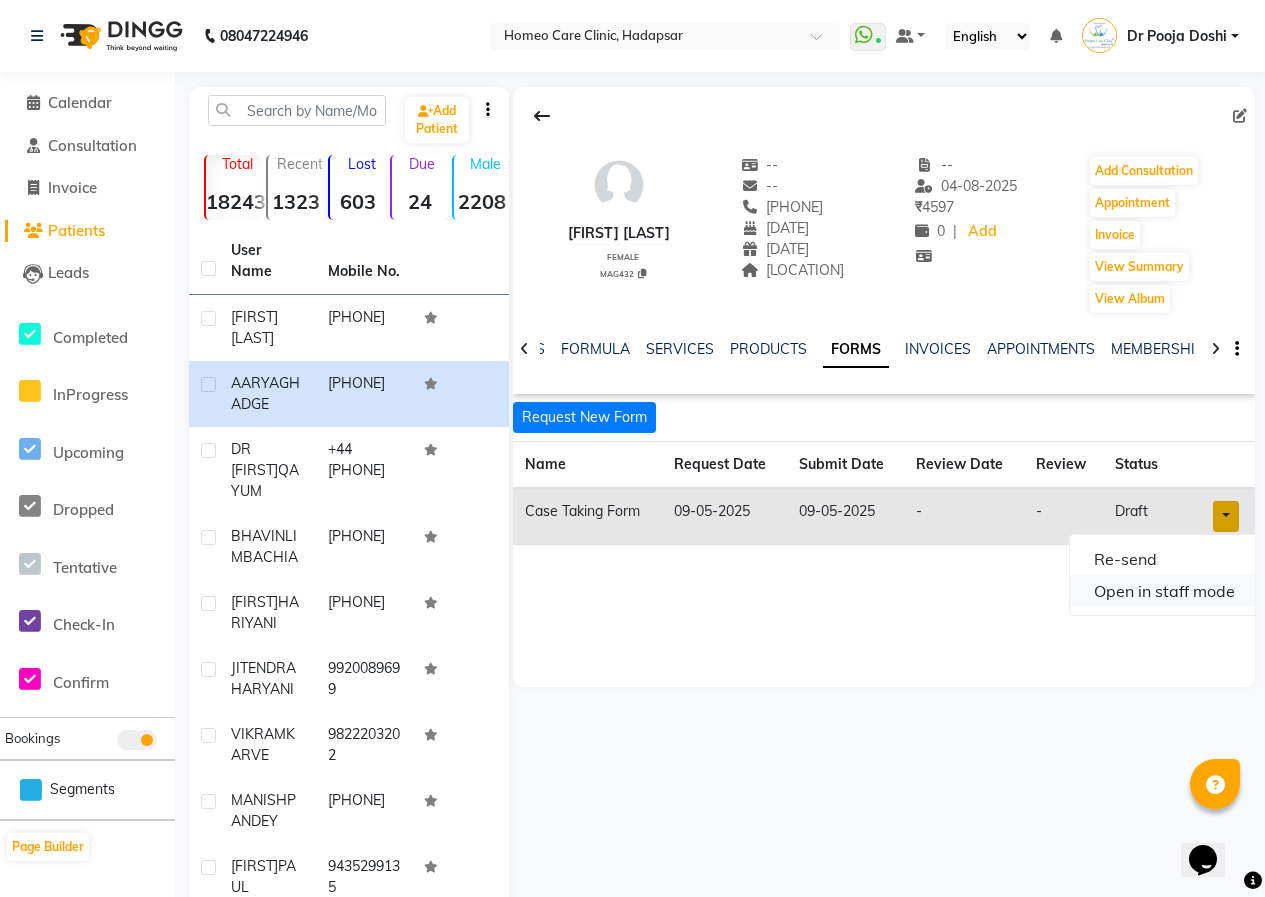 click on "Open in staff mode" 